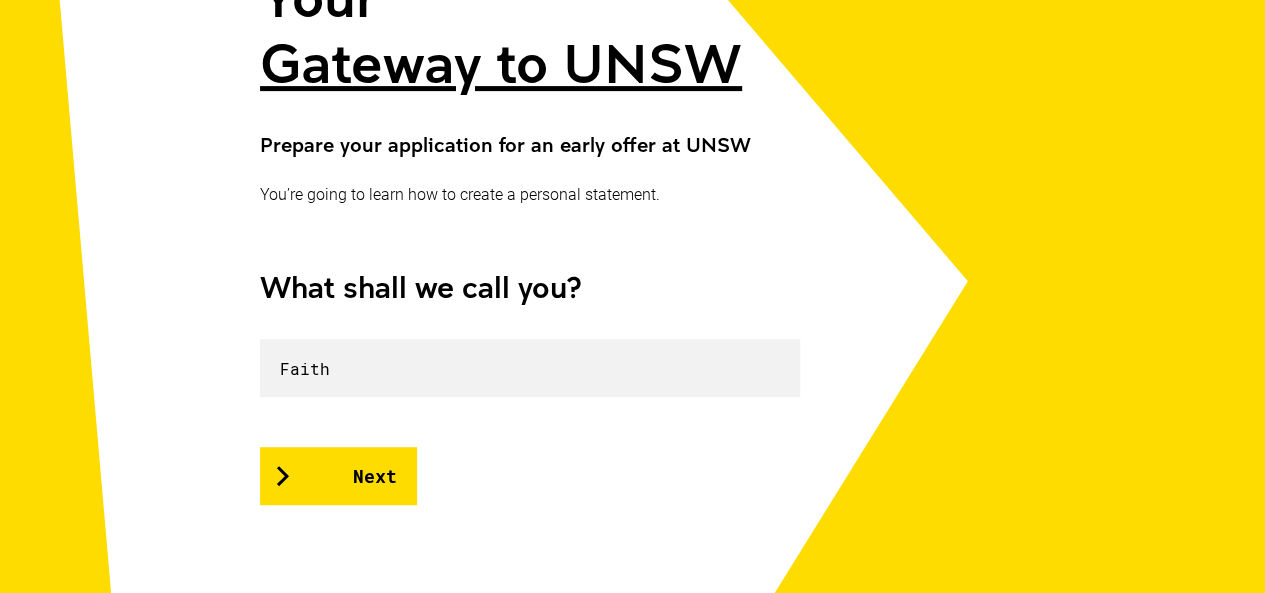scroll, scrollTop: 322, scrollLeft: 0, axis: vertical 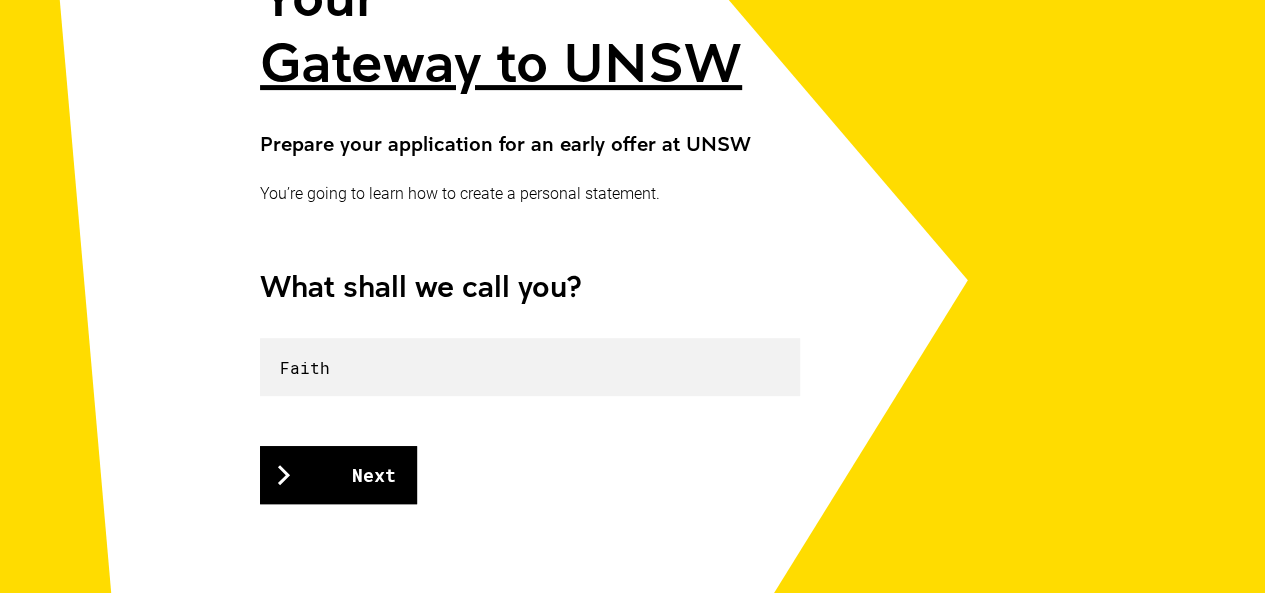 click on "Next" at bounding box center (338, 475) 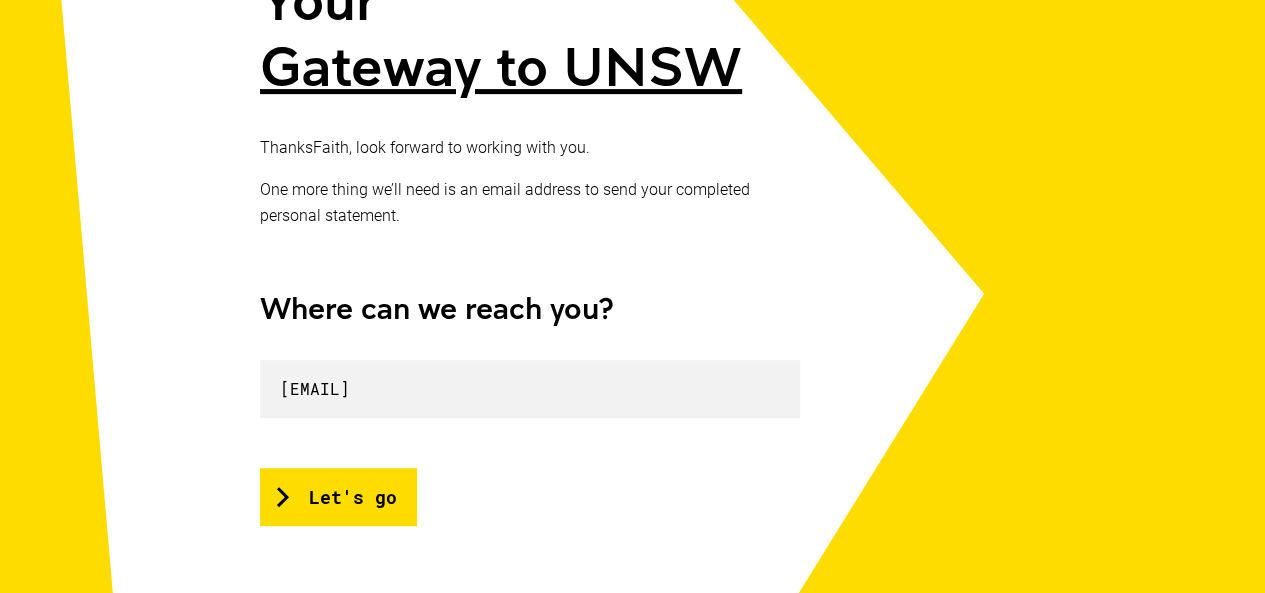 scroll, scrollTop: 346, scrollLeft: 0, axis: vertical 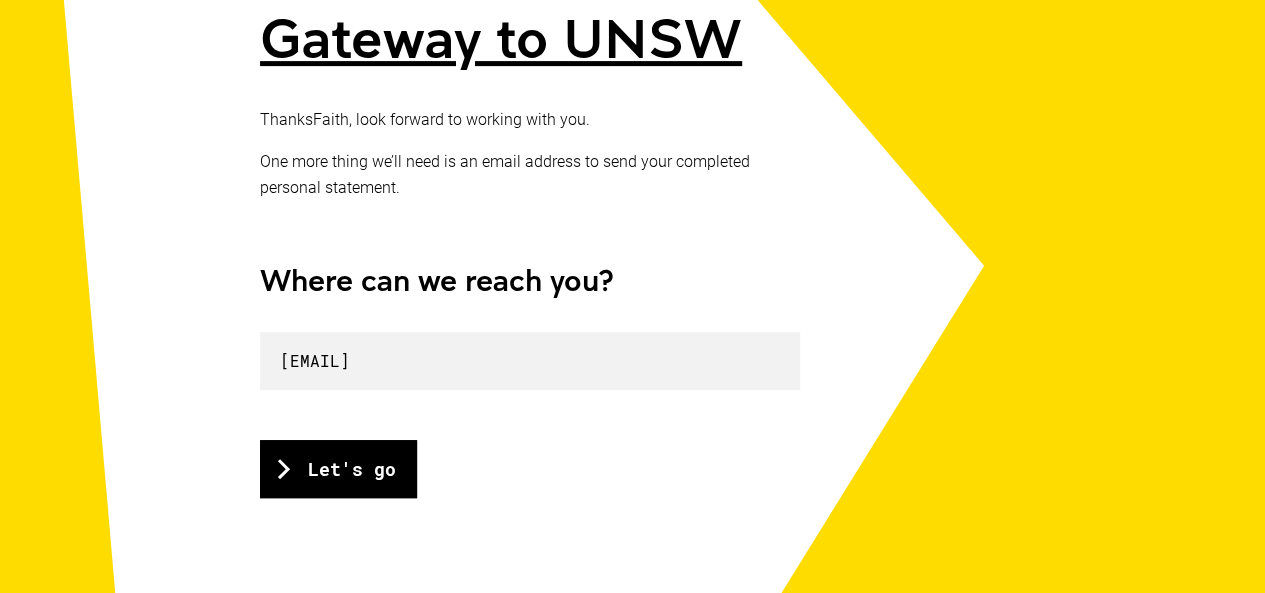 click on "Let's go" at bounding box center [338, 469] 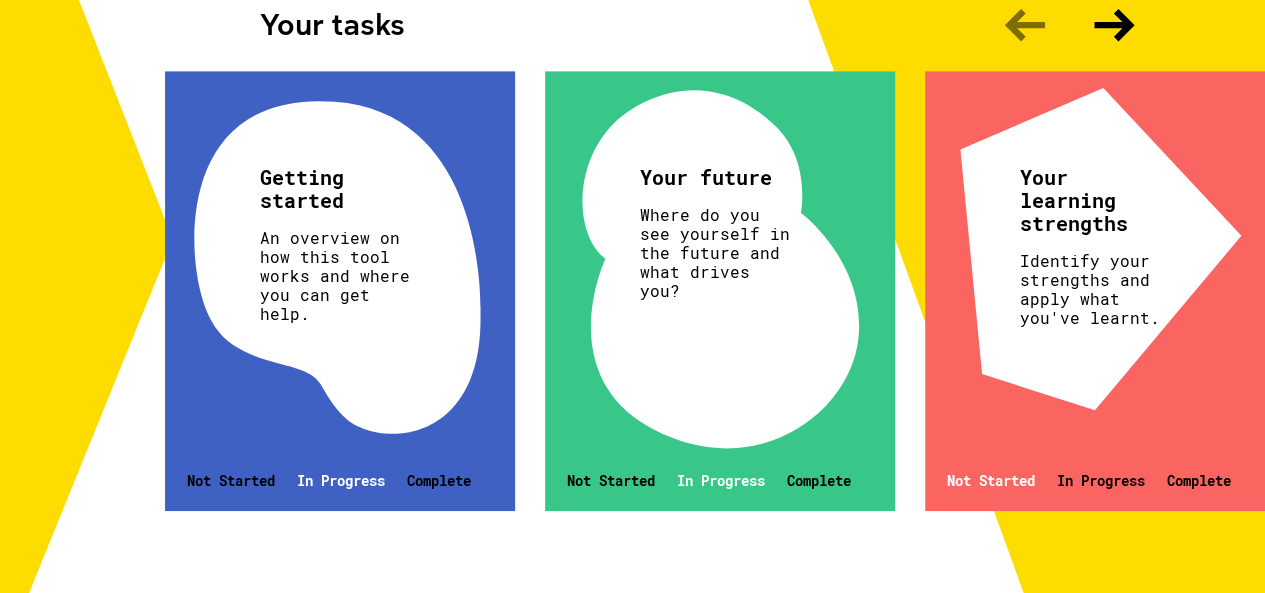 scroll, scrollTop: 671, scrollLeft: 0, axis: vertical 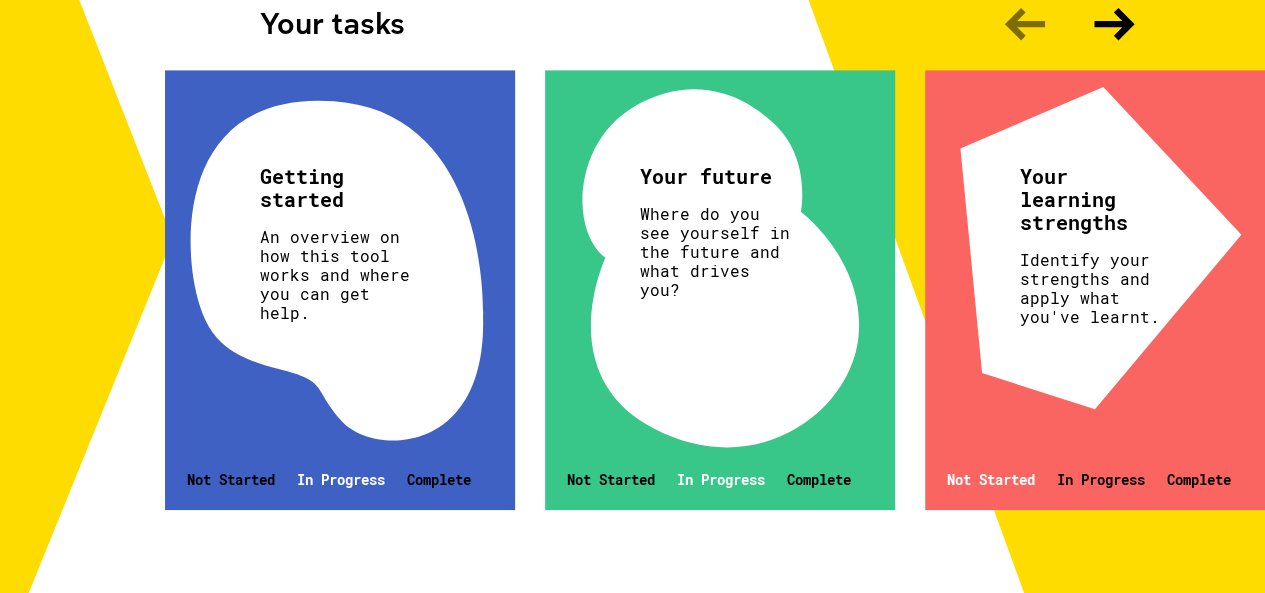click on "Getting started An overview on how this tool works and where you can get help. Not Started In Progress Complete" at bounding box center (340, 290) 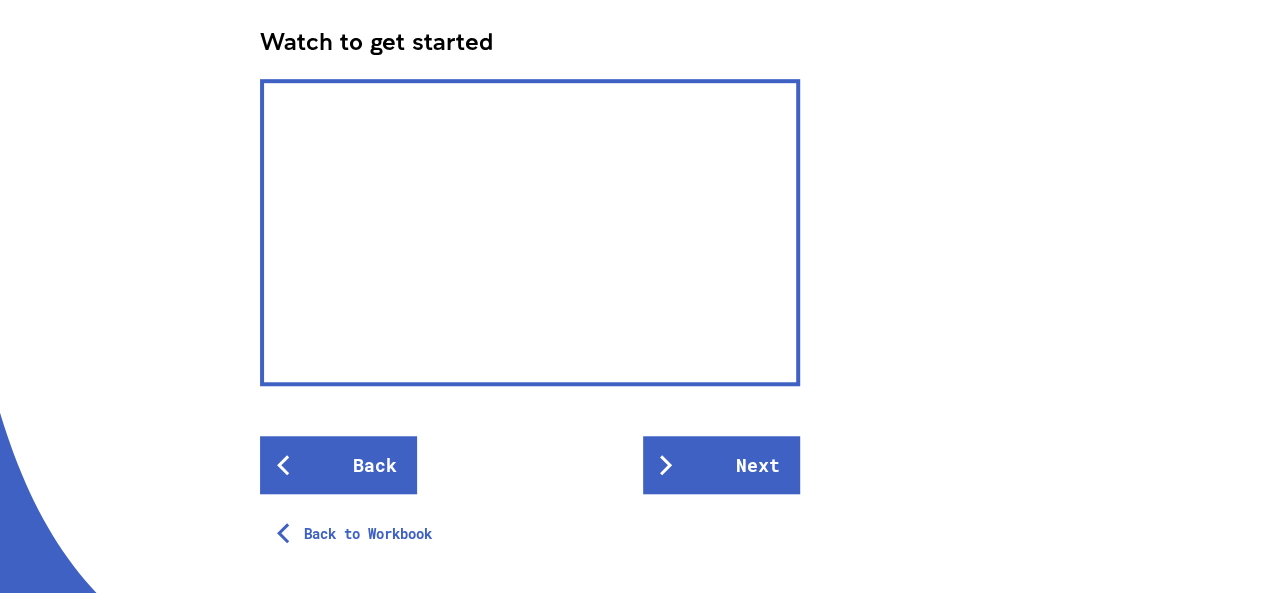 scroll, scrollTop: 615, scrollLeft: 0, axis: vertical 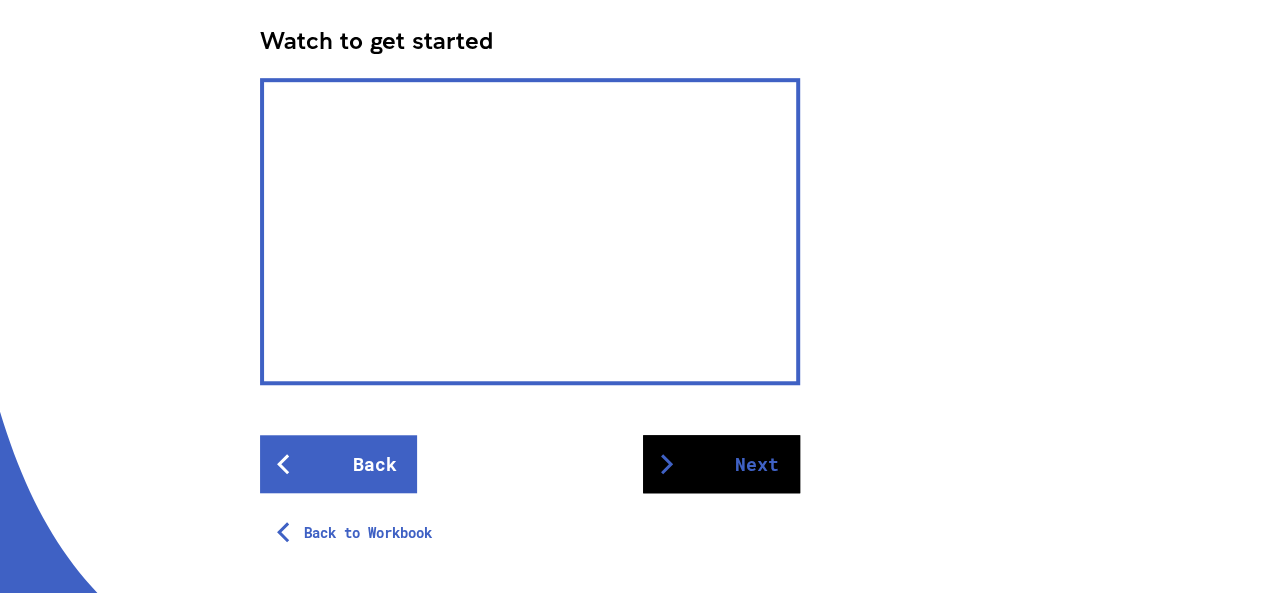 click on "Next" at bounding box center (721, 464) 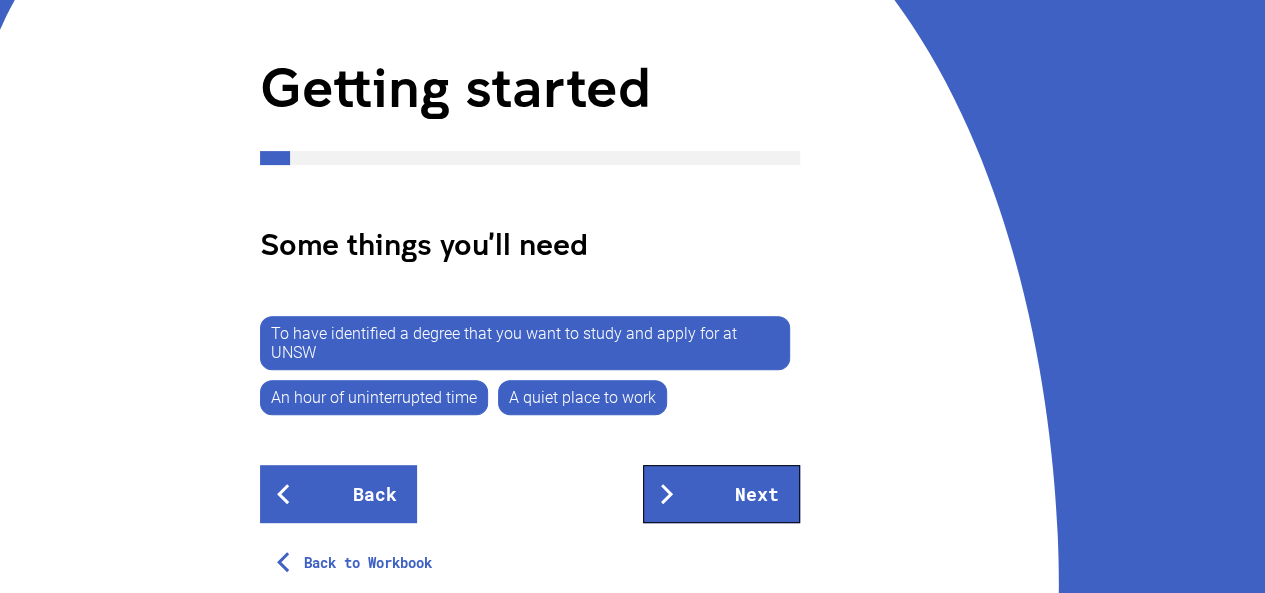 scroll, scrollTop: 235, scrollLeft: 0, axis: vertical 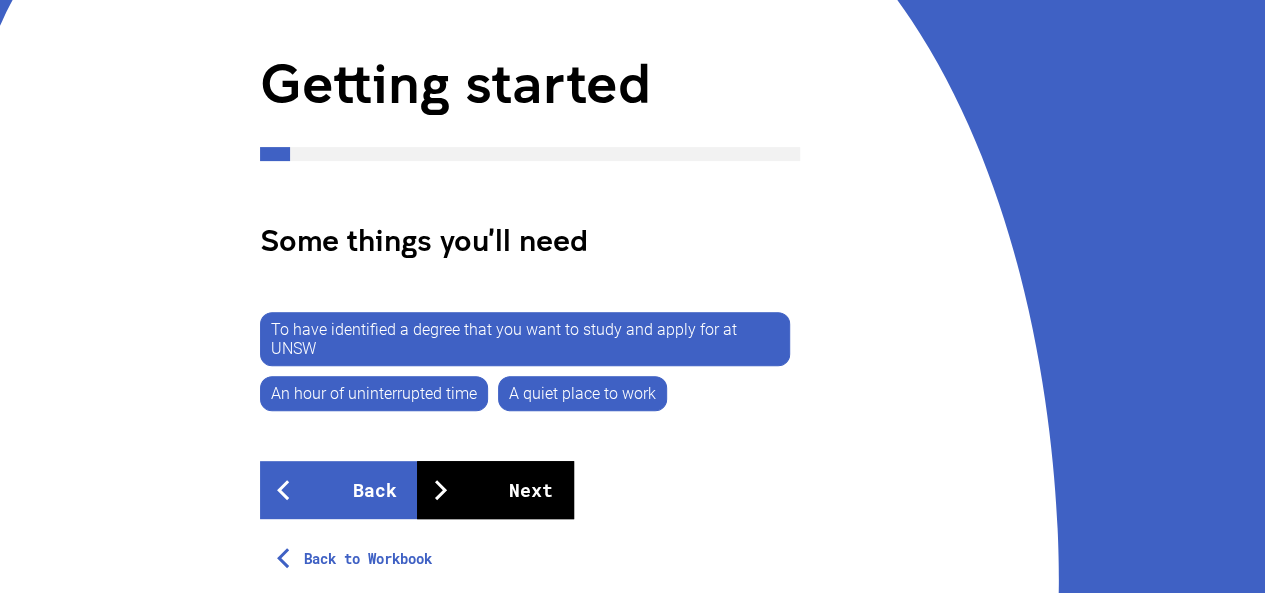 click on "Next" at bounding box center (495, 490) 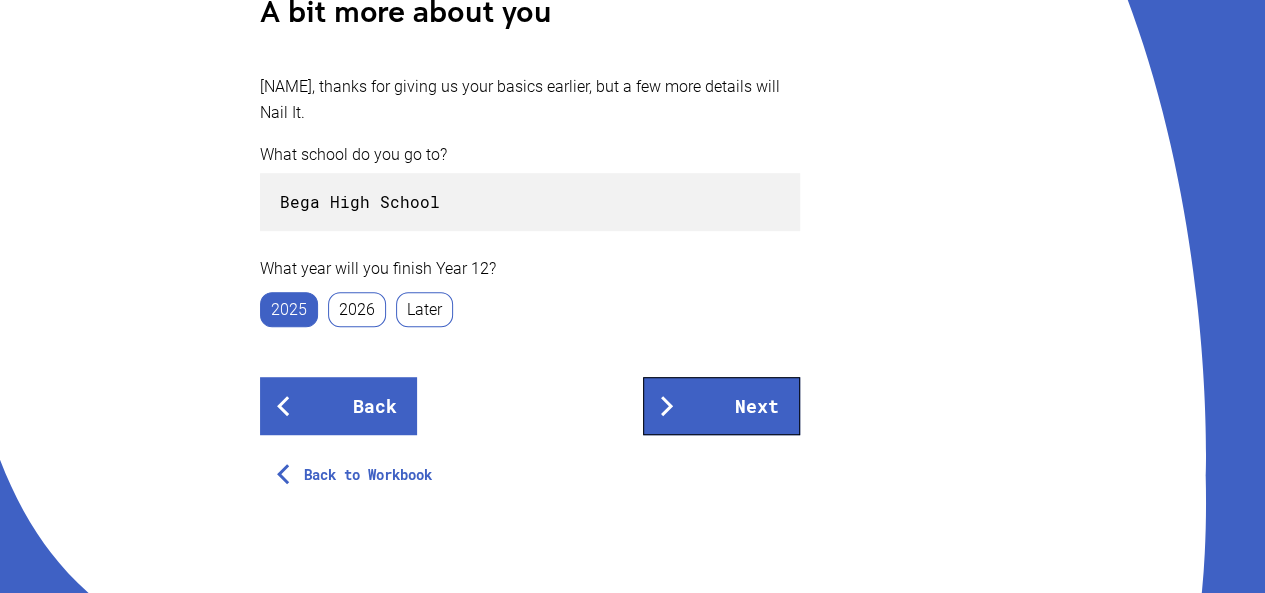 scroll, scrollTop: 468, scrollLeft: 0, axis: vertical 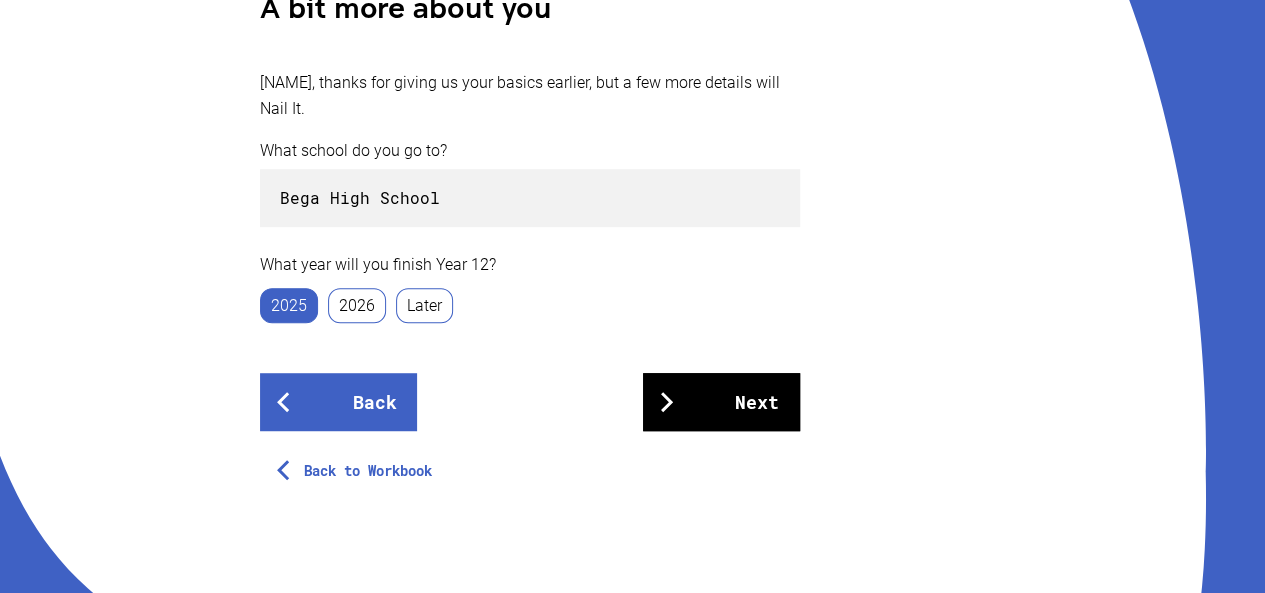 click on "Next" at bounding box center (721, 402) 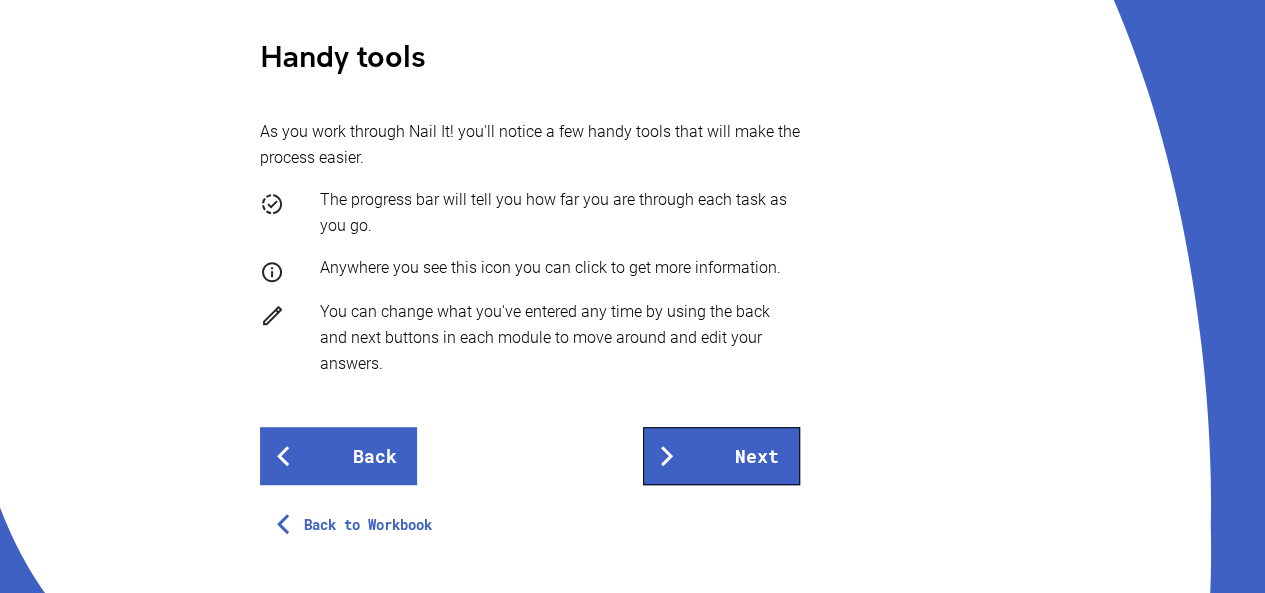 scroll, scrollTop: 420, scrollLeft: 0, axis: vertical 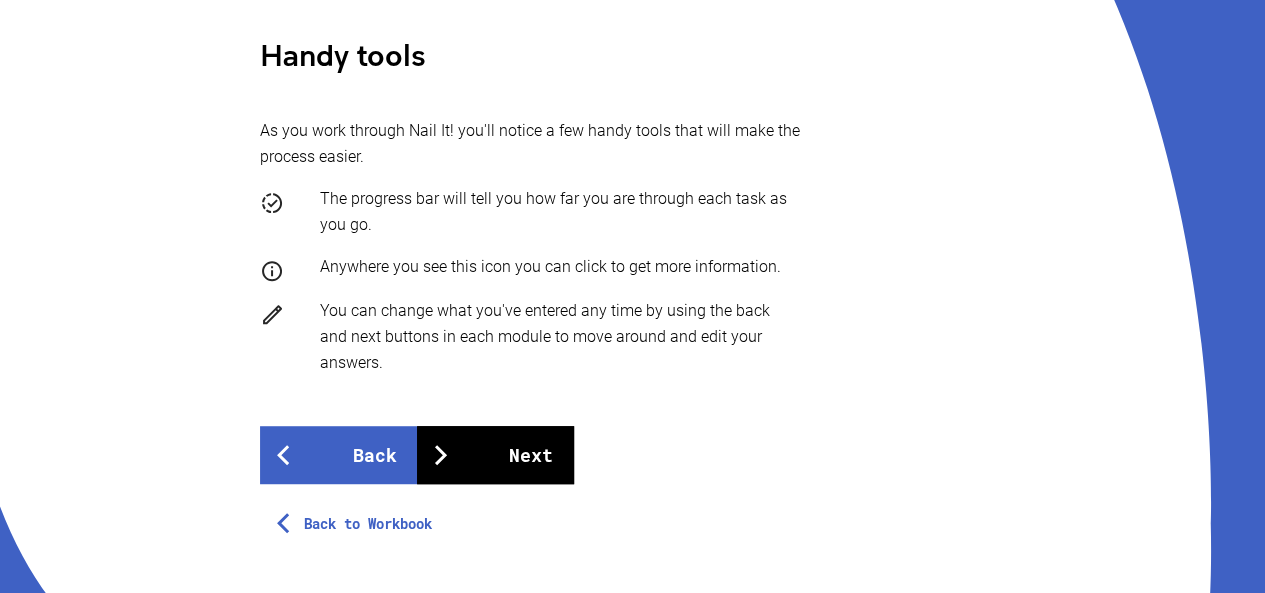click on "Next" at bounding box center [495, 455] 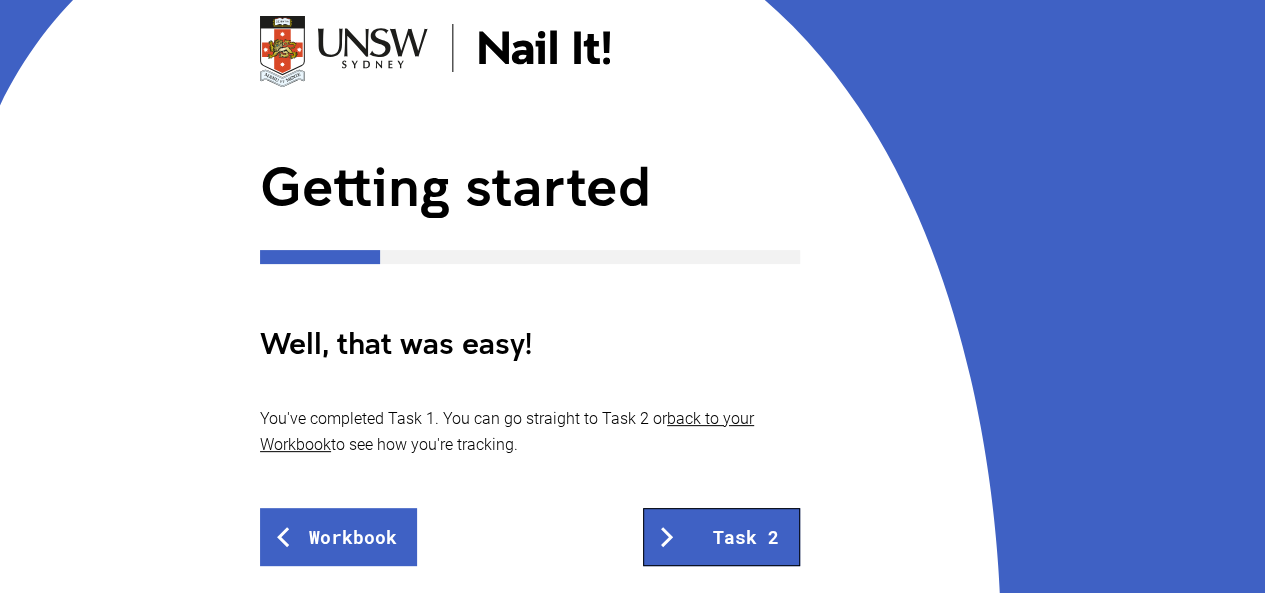 scroll, scrollTop: 201, scrollLeft: 0, axis: vertical 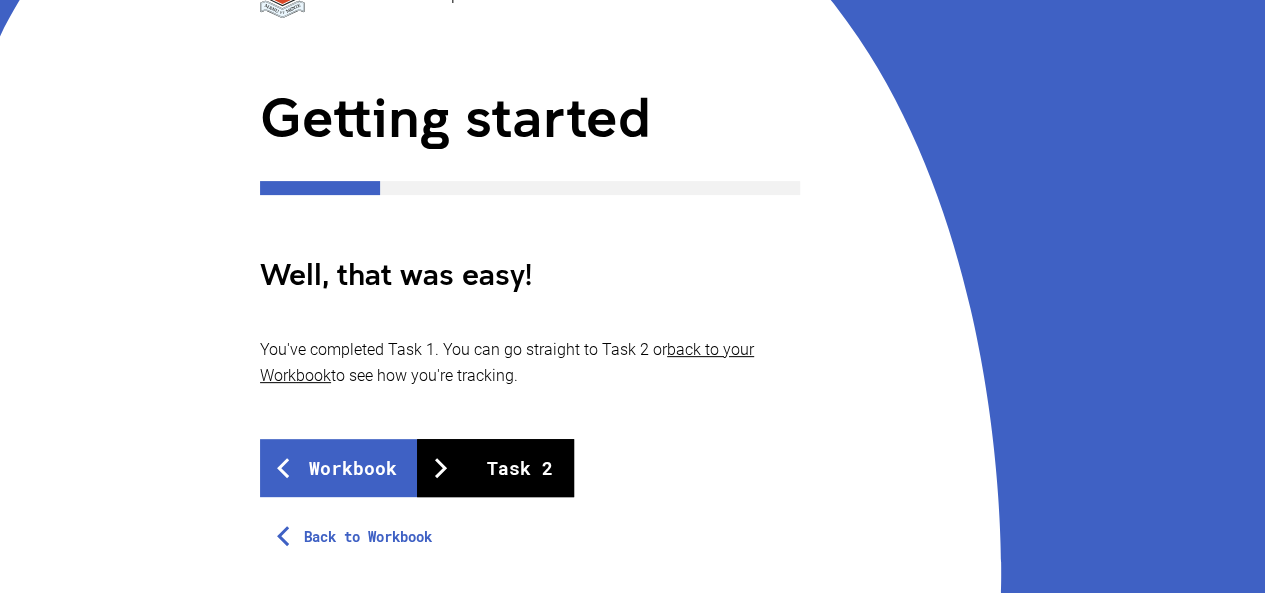 click on "Task 2" at bounding box center [495, 468] 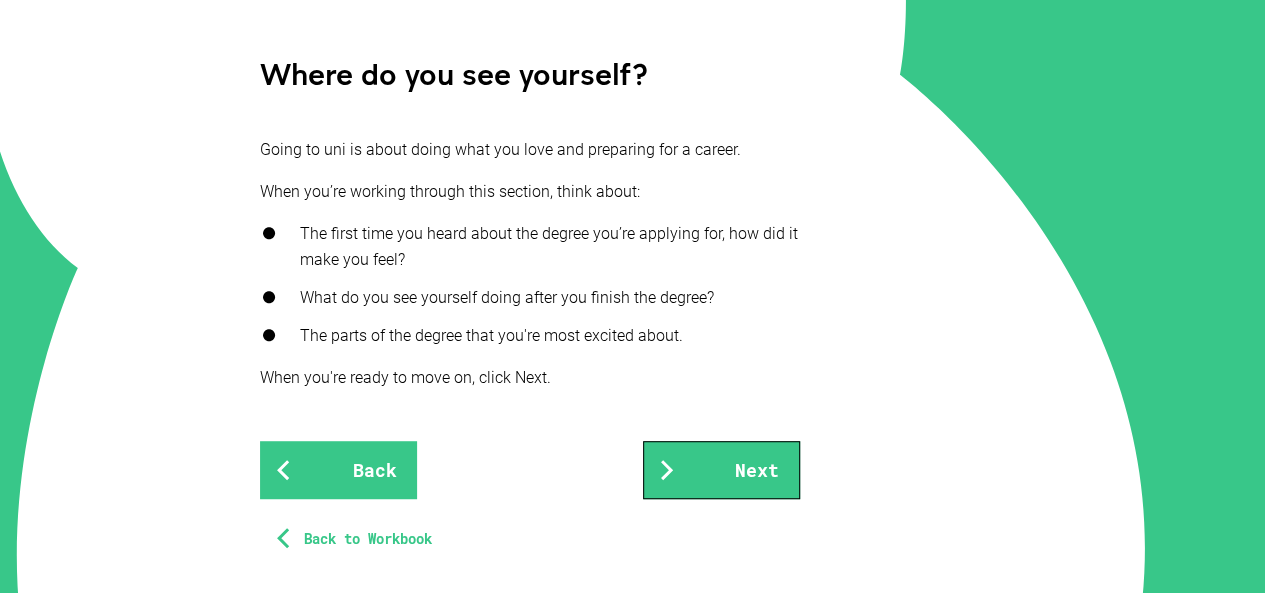 scroll, scrollTop: 402, scrollLeft: 0, axis: vertical 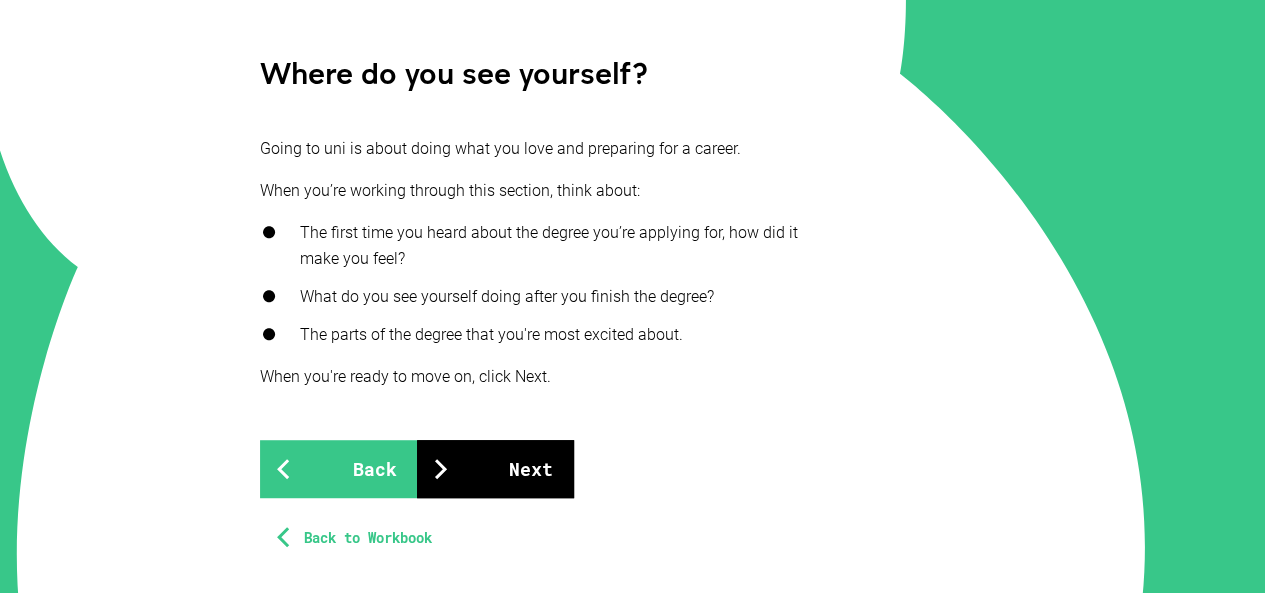 click on "Next" at bounding box center [495, 469] 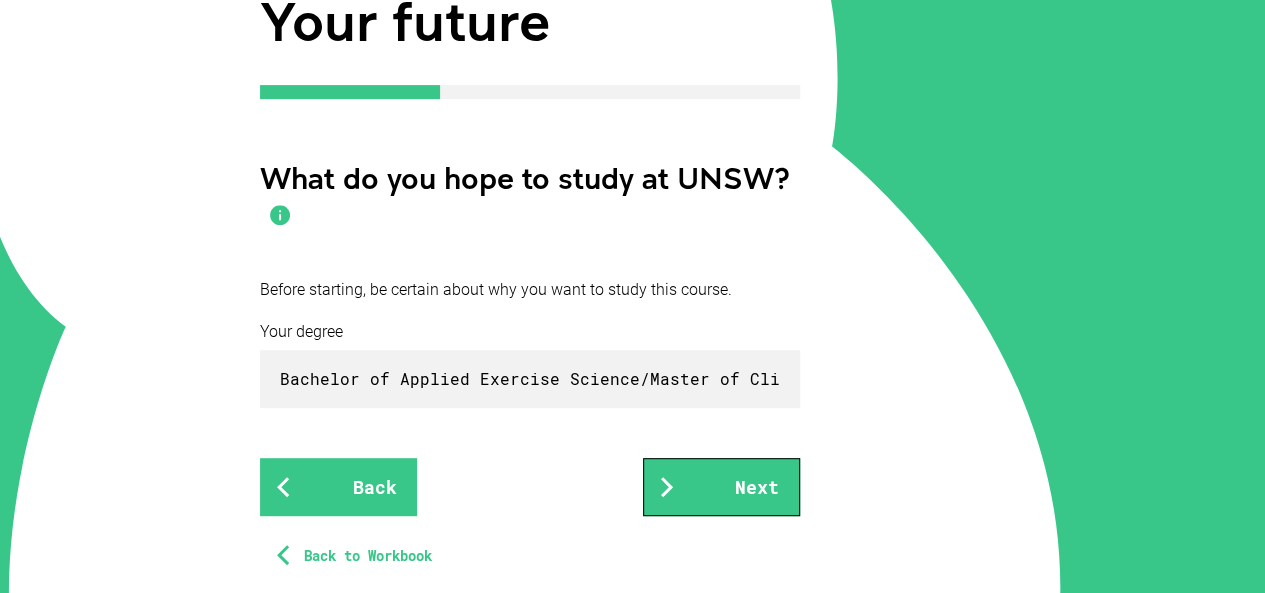 scroll, scrollTop: 298, scrollLeft: 0, axis: vertical 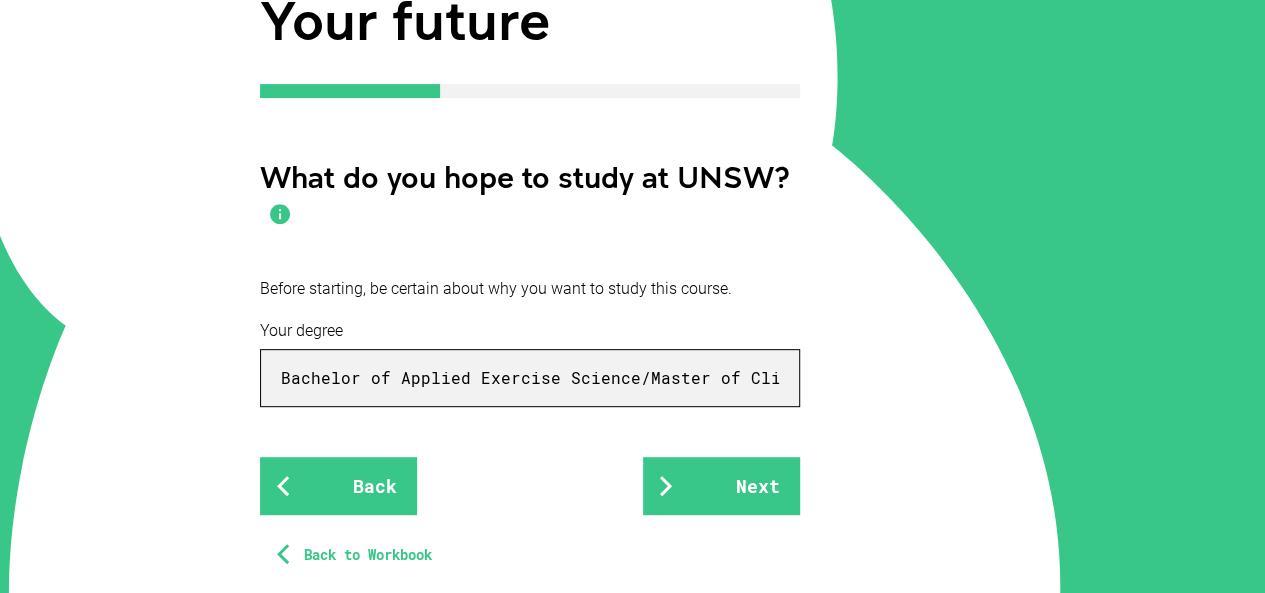 click on "Bachelor of Applied Exercise Science/Master of Clinical Exercise Physiology" at bounding box center [530, 378] 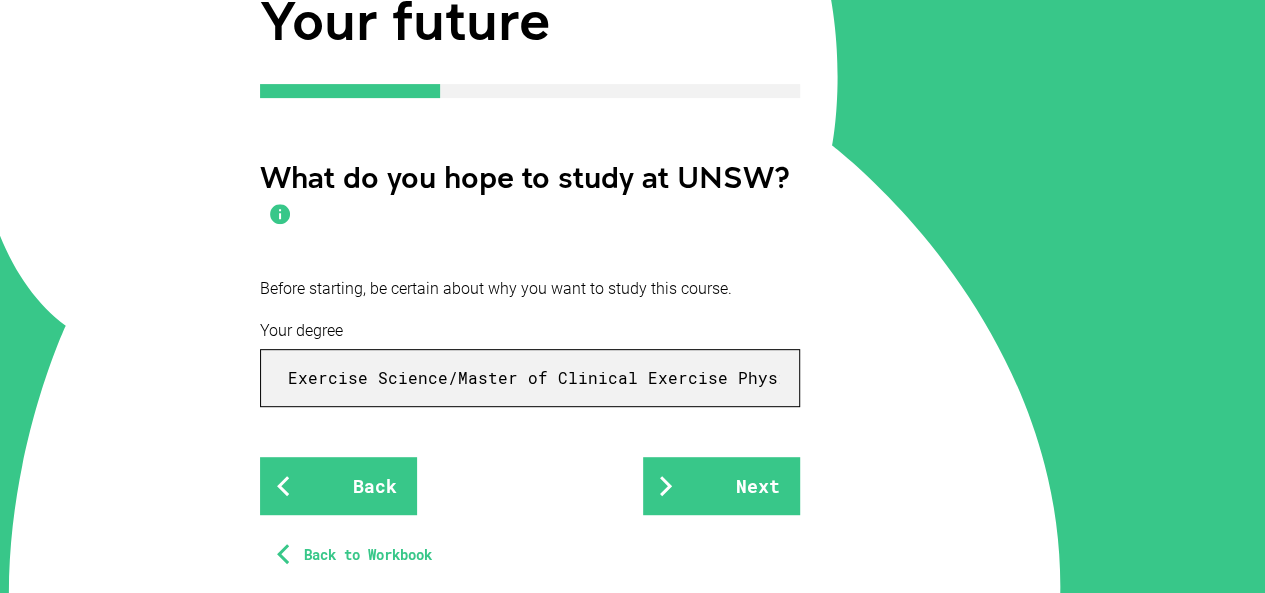 scroll, scrollTop: 0, scrollLeft: 221, axis: horizontal 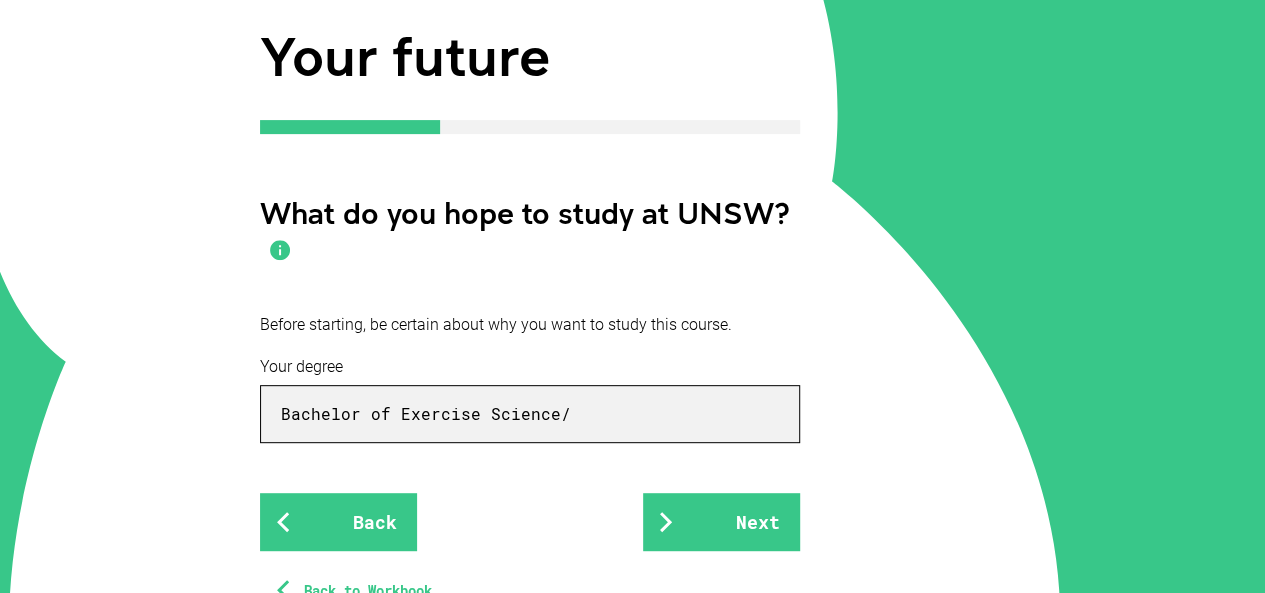 click on "Bachelor of Exercise Science/" at bounding box center [530, 414] 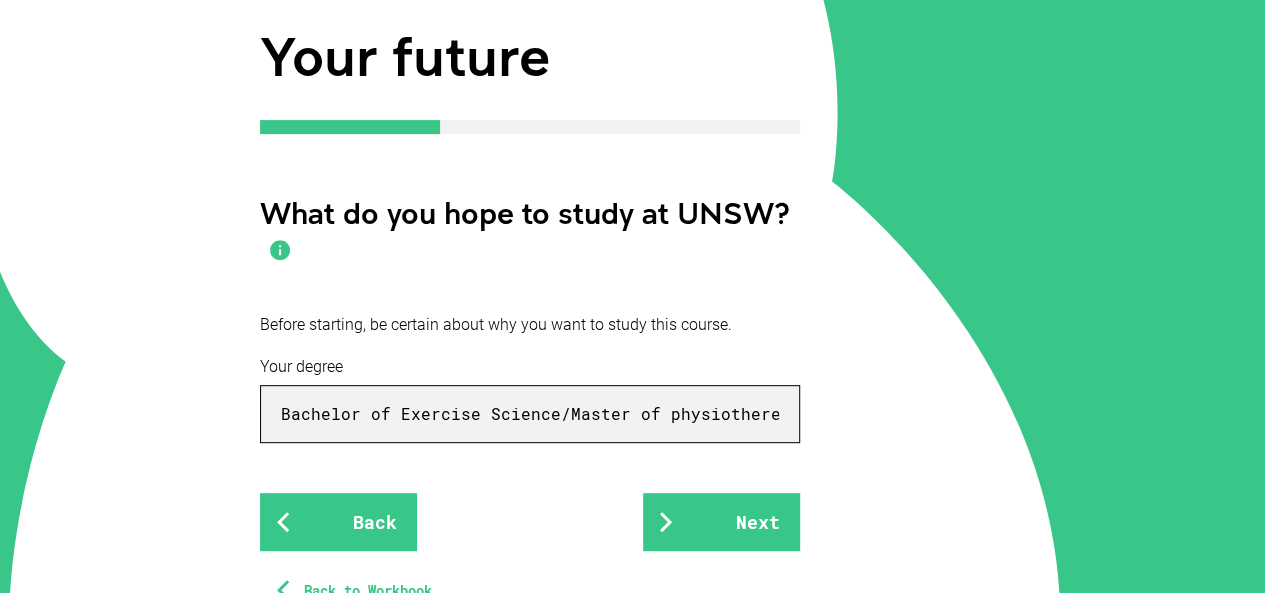 scroll, scrollTop: 0, scrollLeft: 0, axis: both 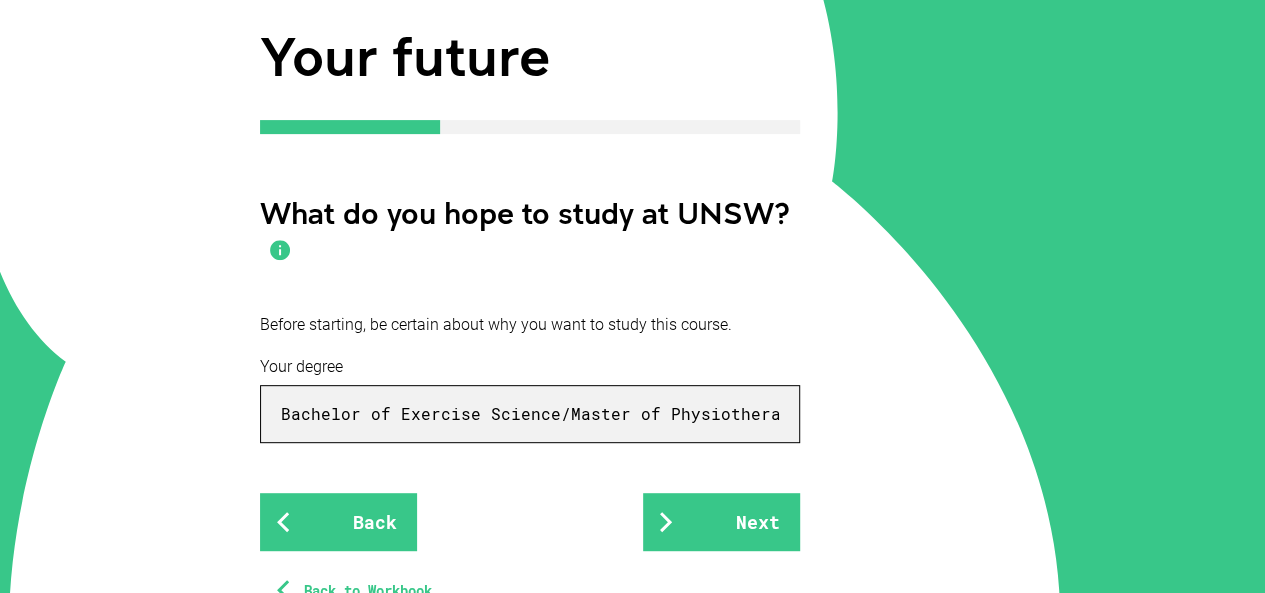 click on "Bachelor of Exercise Science/Master of Physiotherapy" at bounding box center [530, 414] 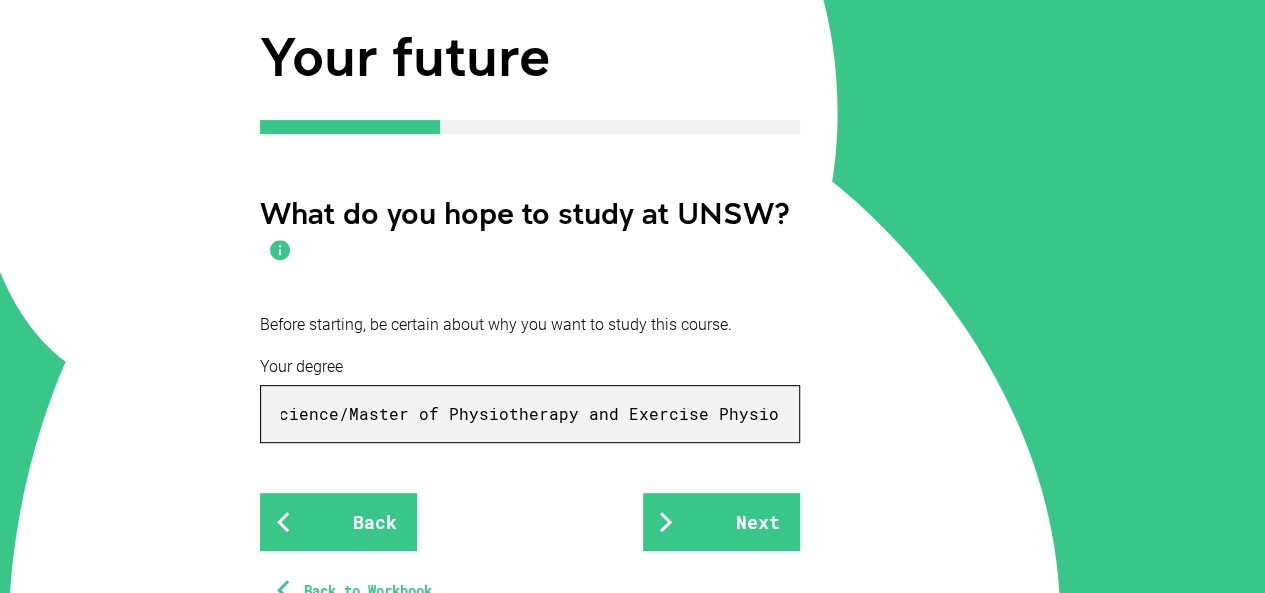 scroll, scrollTop: 0, scrollLeft: 232, axis: horizontal 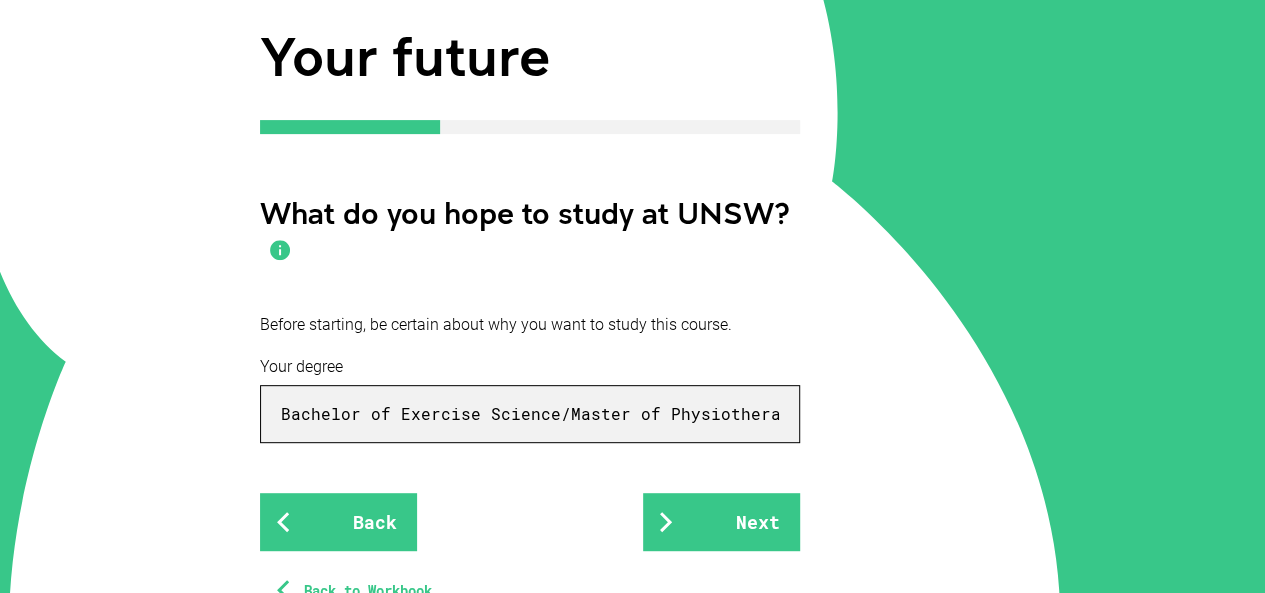 click on "Bachelor of Exercise Science/Master of Physiotherapy and Exercise Physiologyo" at bounding box center [530, 414] 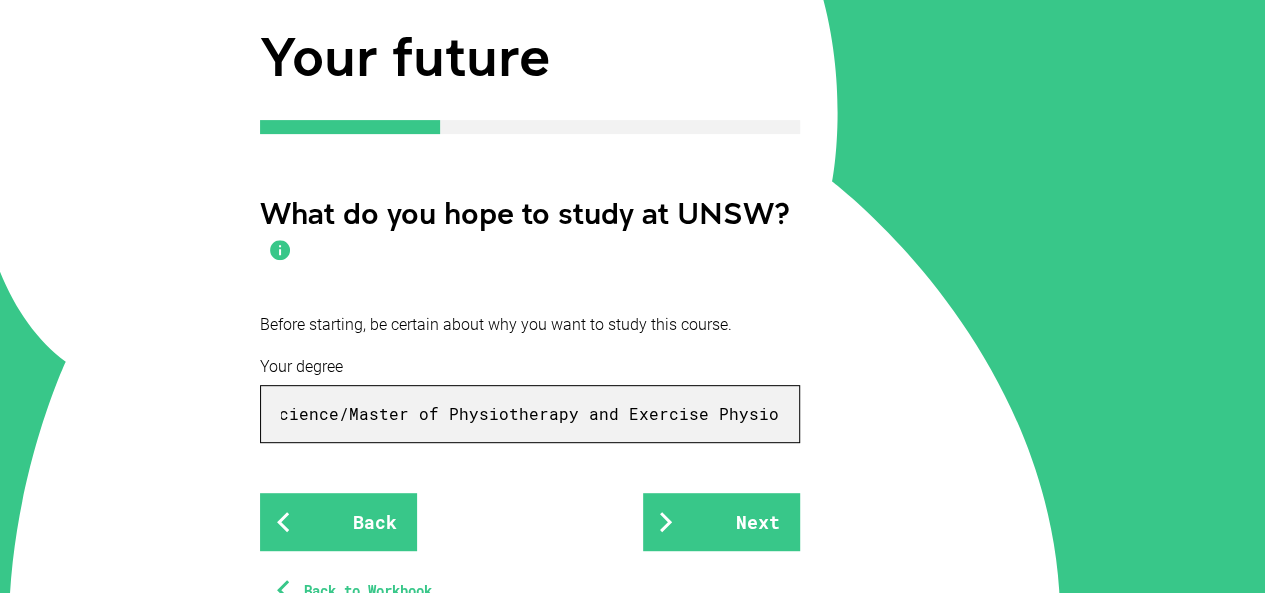 scroll, scrollTop: 0, scrollLeft: 232, axis: horizontal 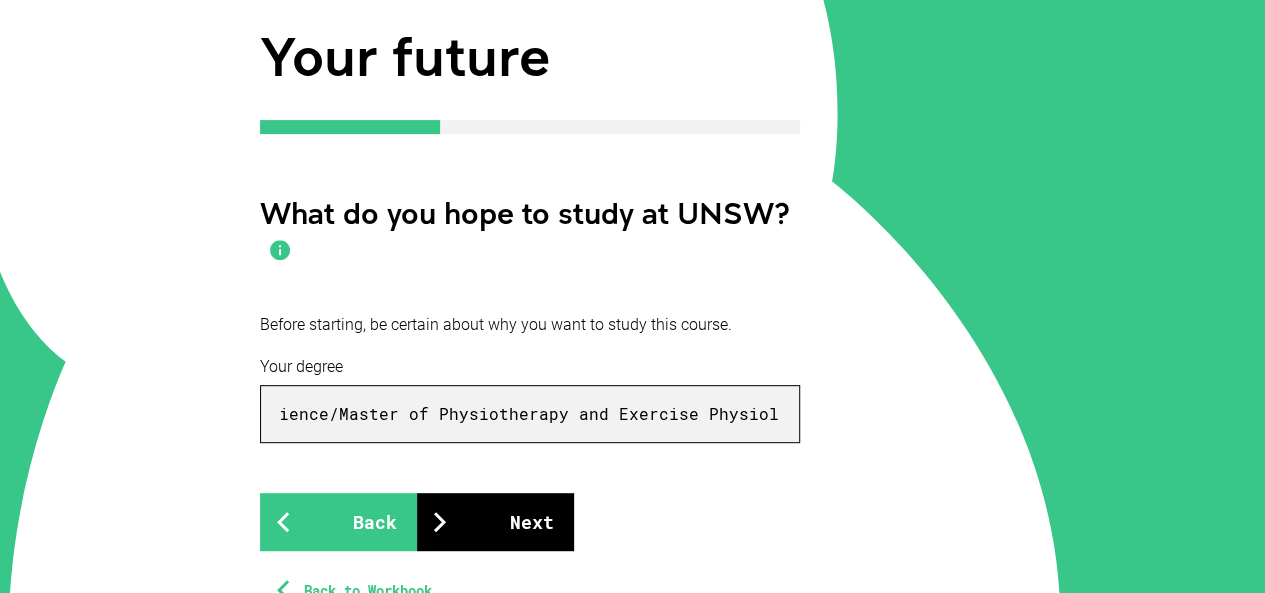 type on "Bachelor of Exercise Science/Master of Physiotherapy and Exercise Physiology" 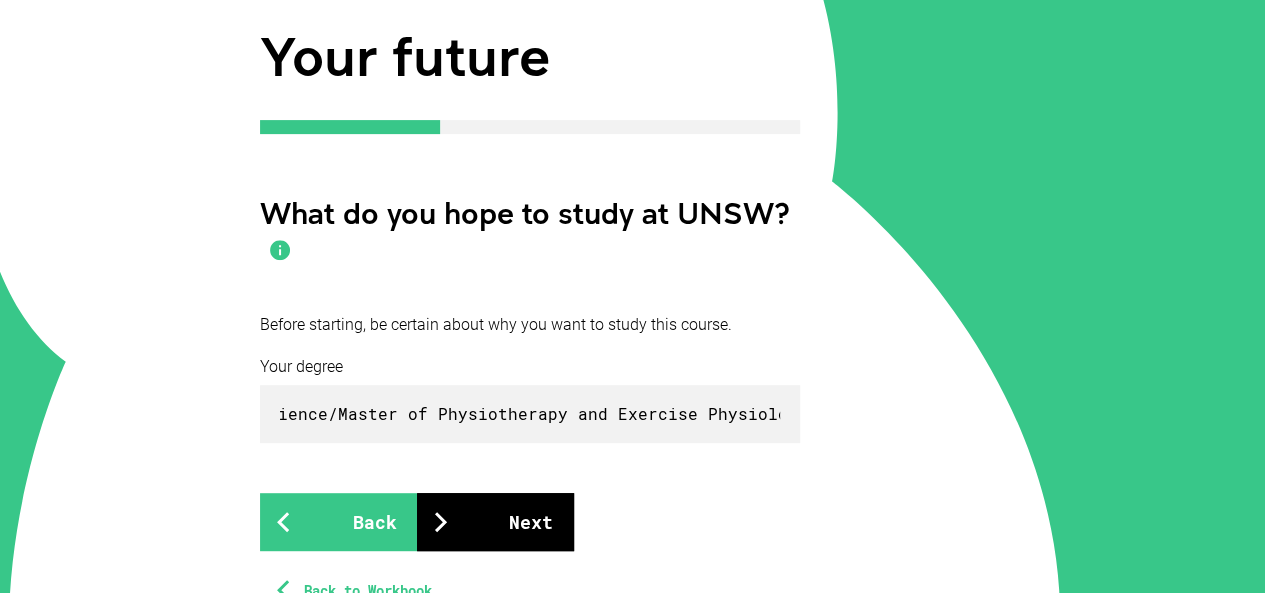 scroll, scrollTop: 0, scrollLeft: 0, axis: both 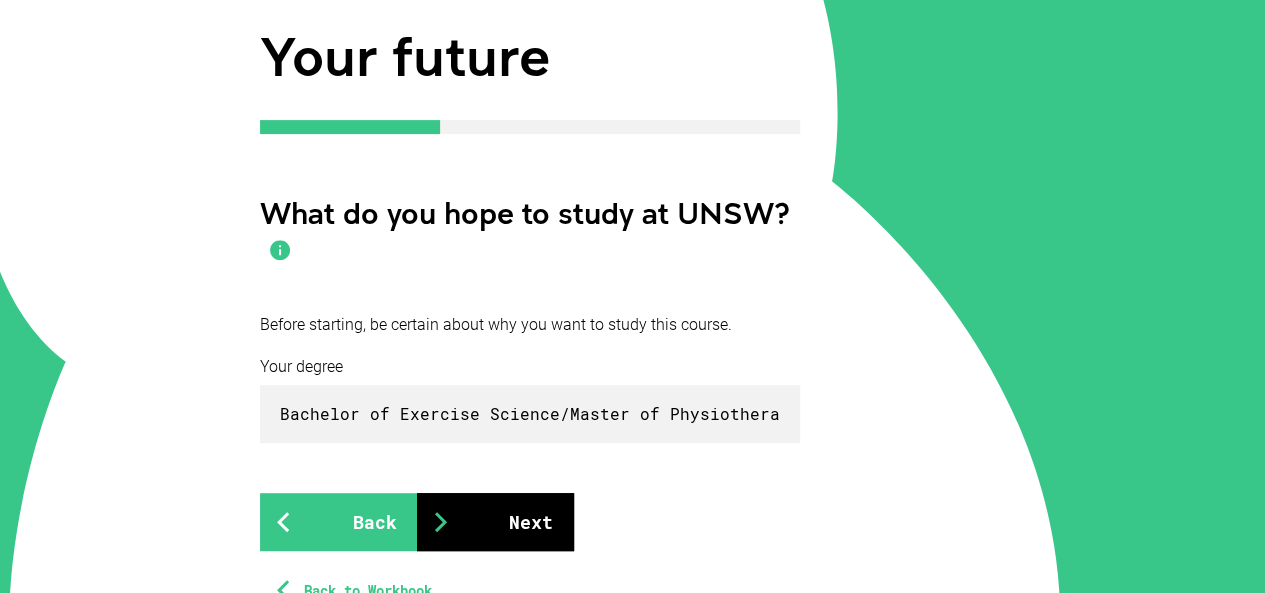 click on "Next" at bounding box center (495, 522) 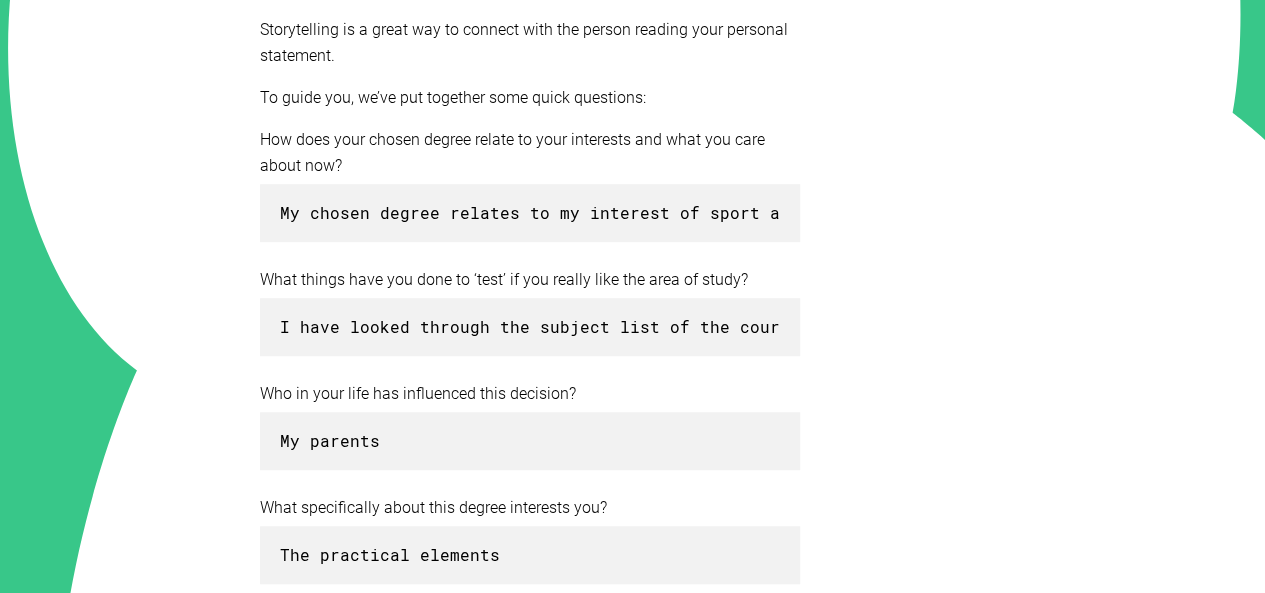 scroll, scrollTop: 522, scrollLeft: 0, axis: vertical 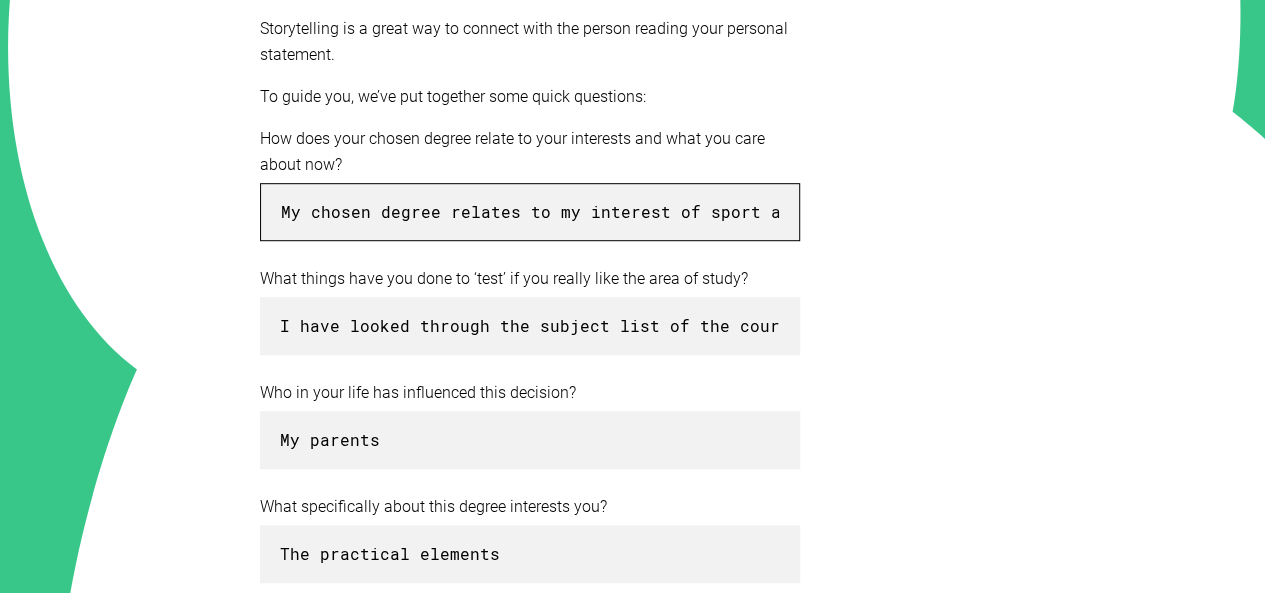 click on "My chosen degree relates to my interest of sport and physical activity as well as my interests in helping people." at bounding box center [530, 212] 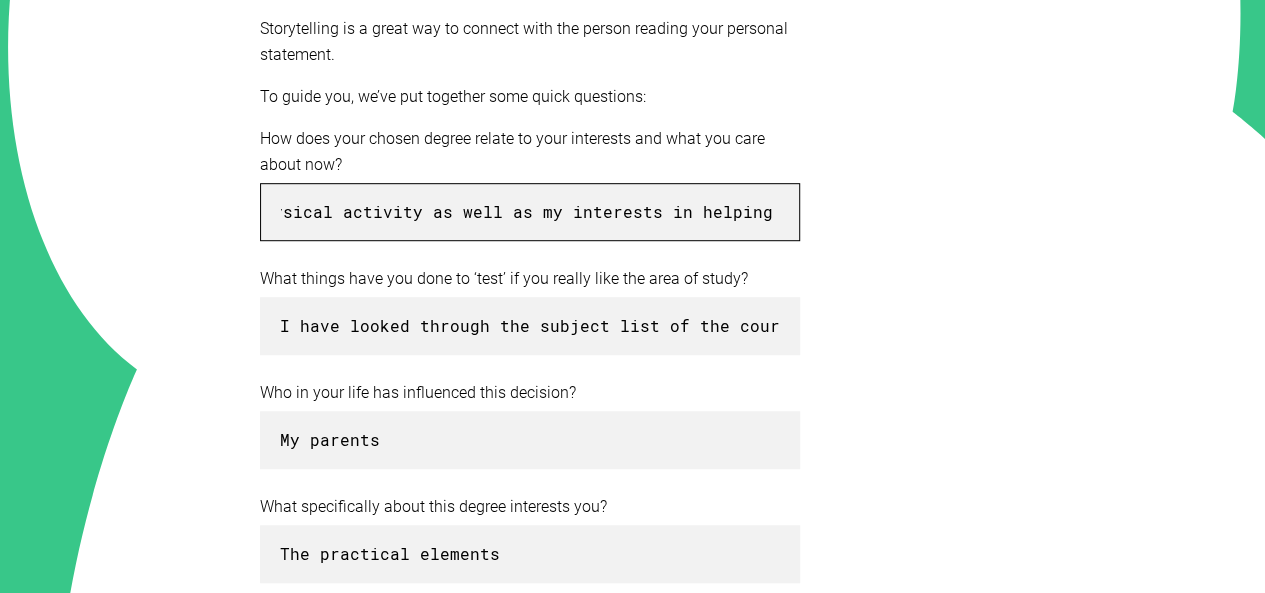 scroll, scrollTop: 0, scrollLeft: 586, axis: horizontal 